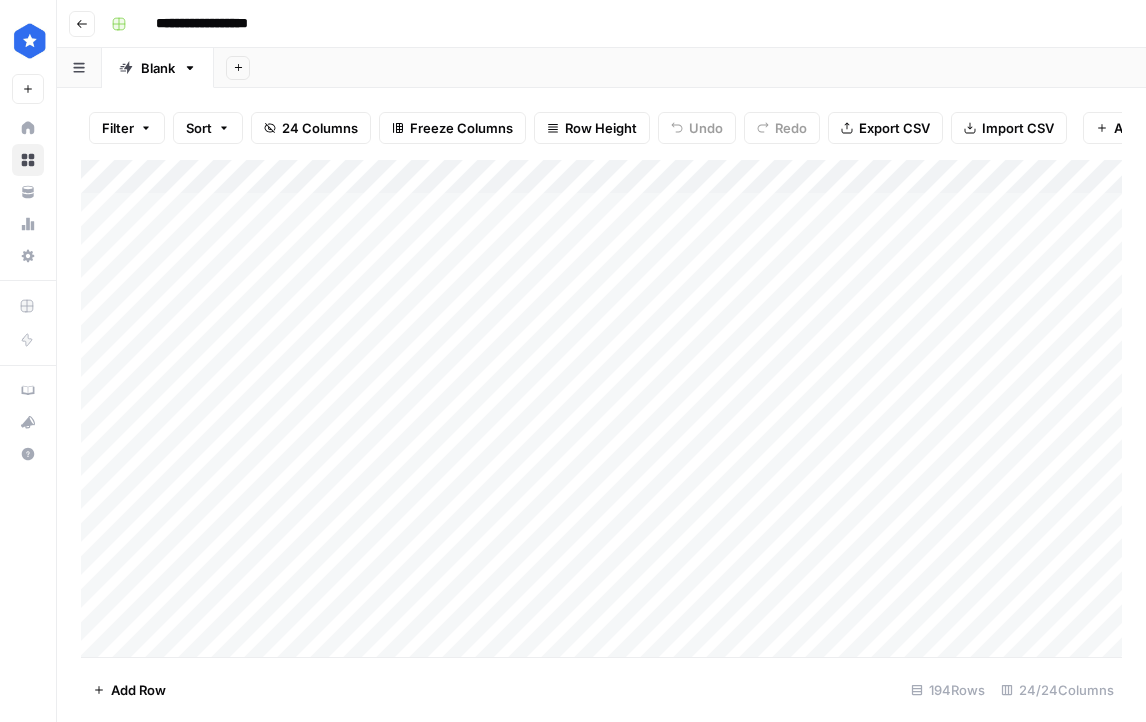 scroll, scrollTop: 0, scrollLeft: 0, axis: both 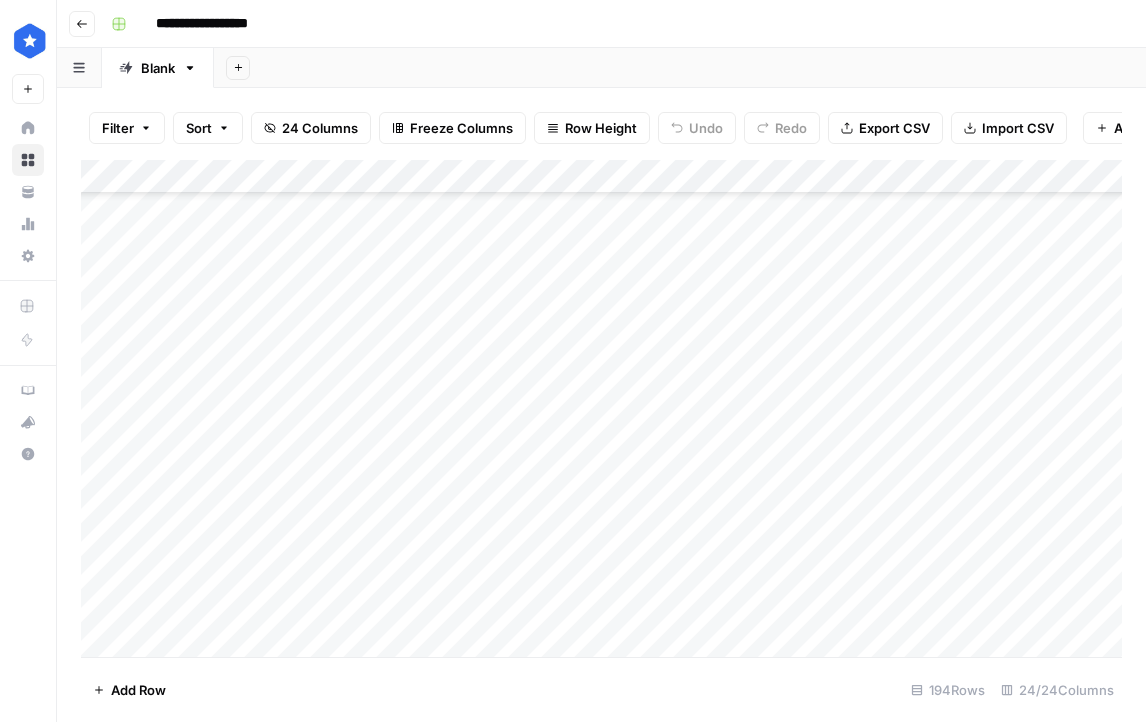 click on "Add Column" at bounding box center (601, 408) 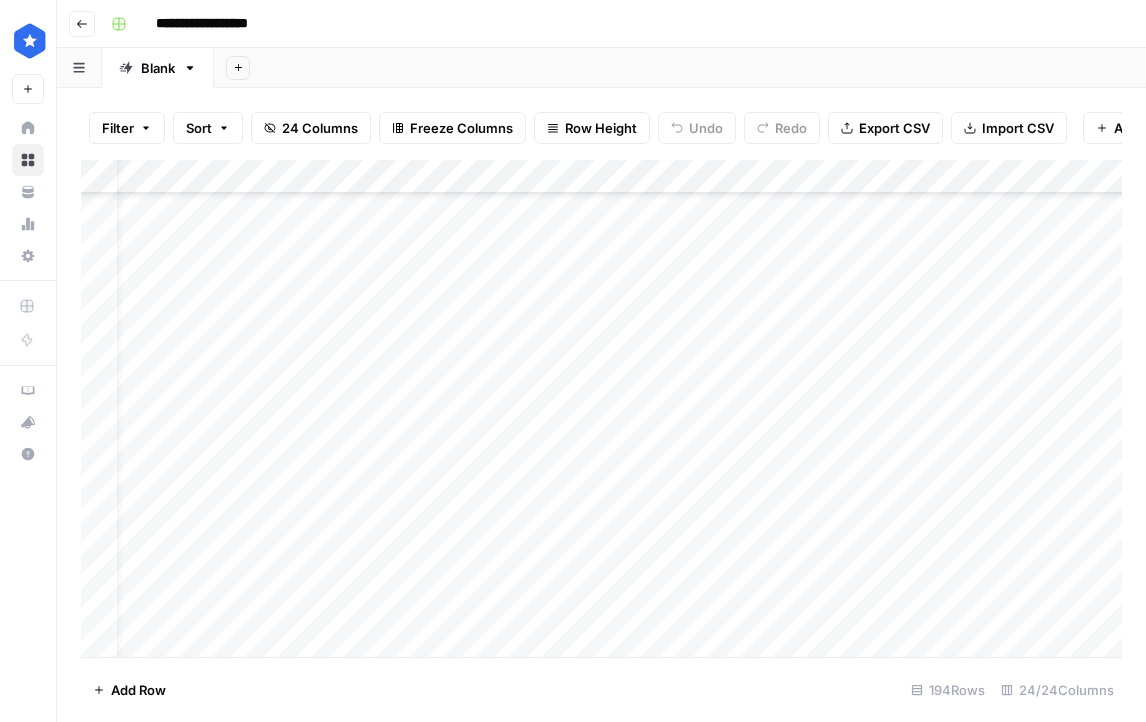 scroll, scrollTop: 1299, scrollLeft: 162, axis: both 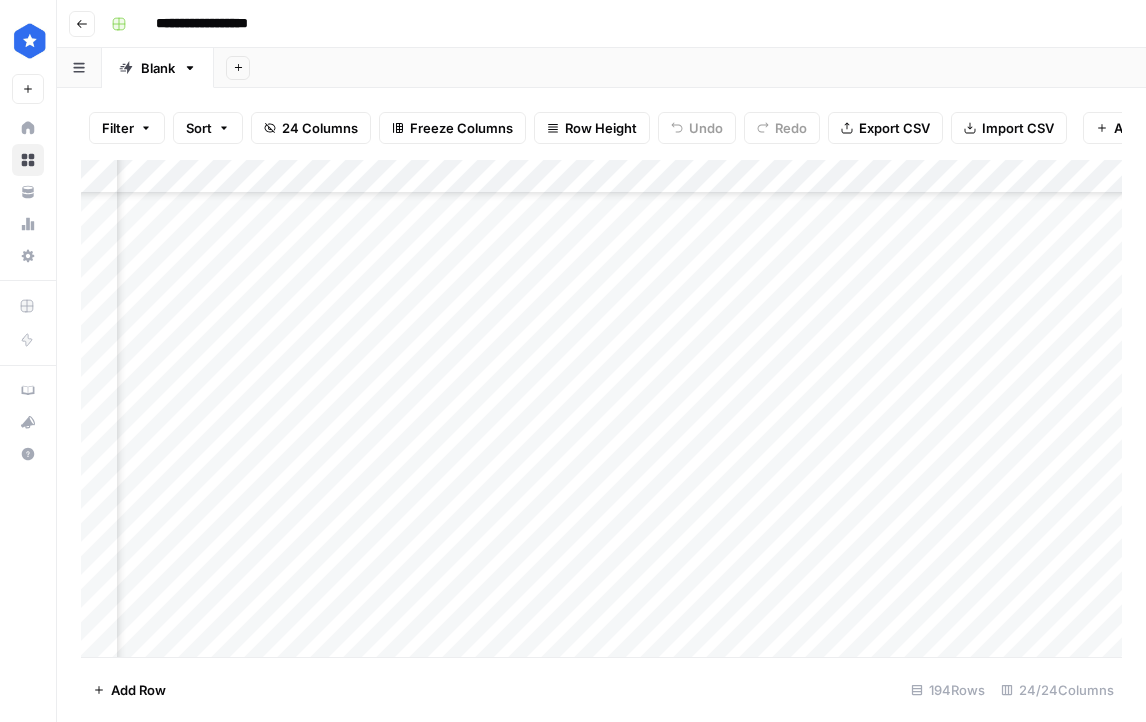 click on "Add Column" at bounding box center [601, 408] 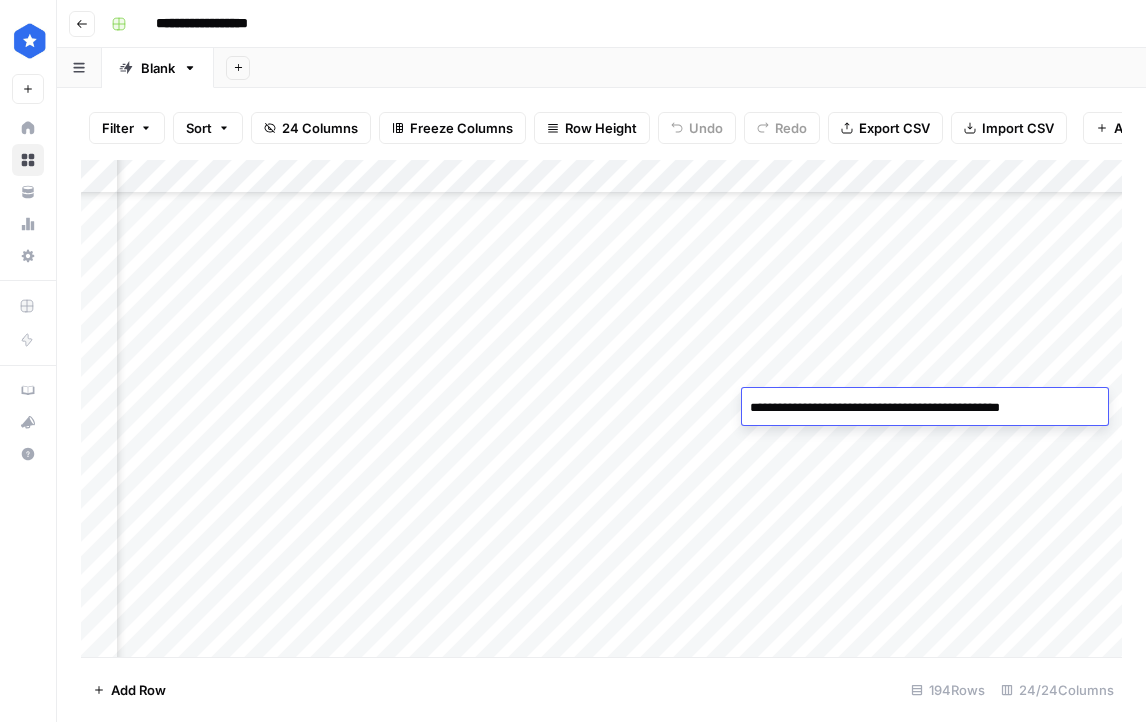 click on "**********" at bounding box center (912, 408) 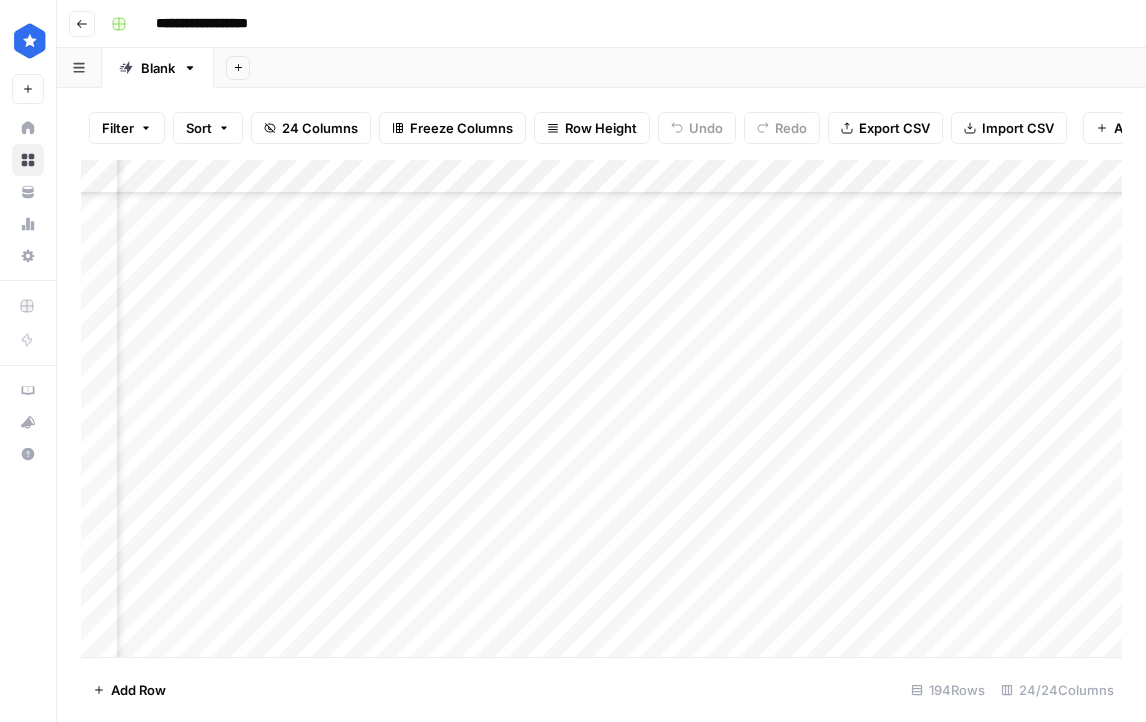 click on "Add Column" at bounding box center (601, 408) 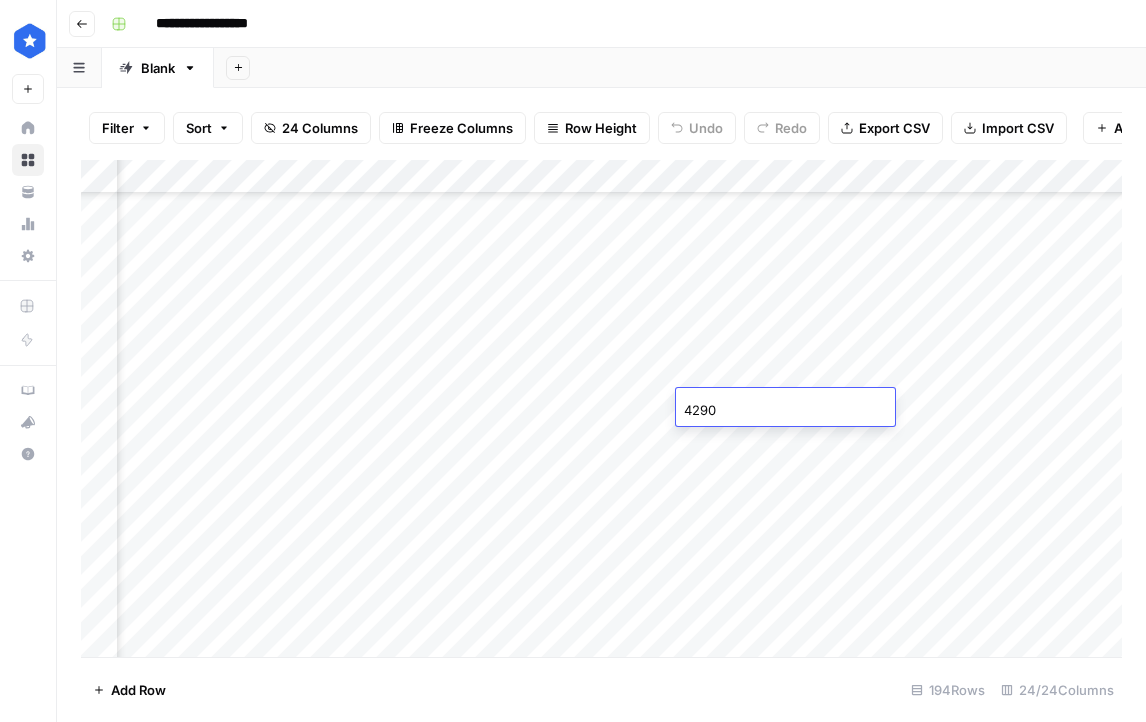 click on "4290" at bounding box center (785, 410) 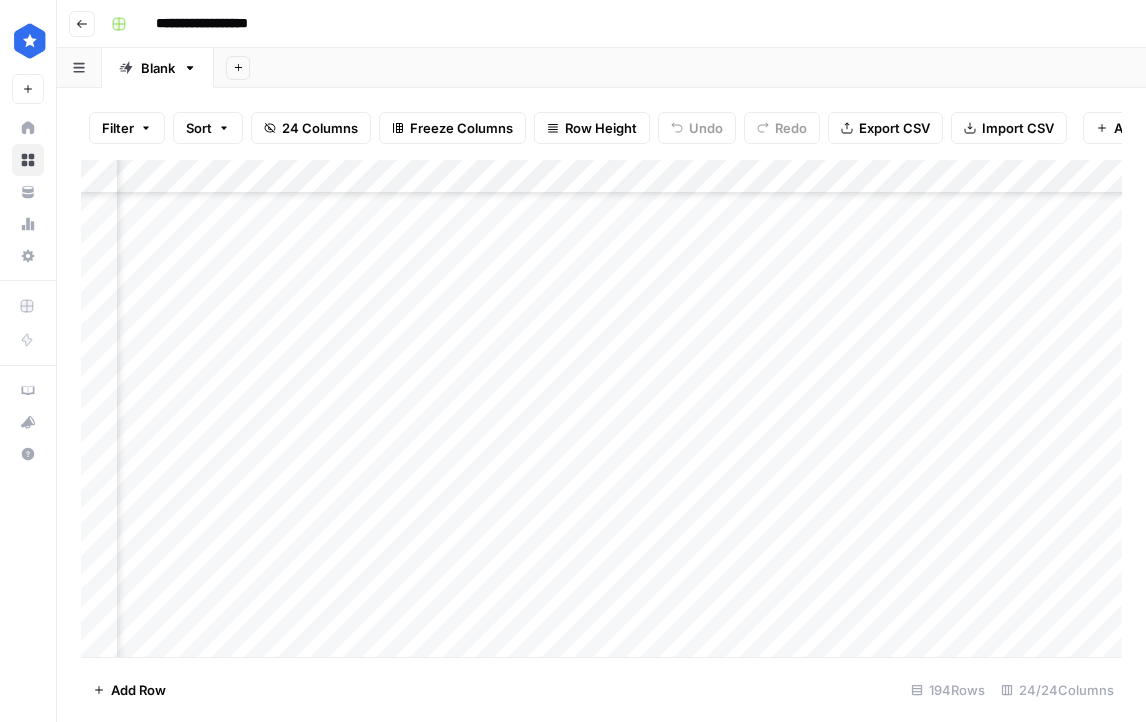 click on "Add Column" at bounding box center [601, 408] 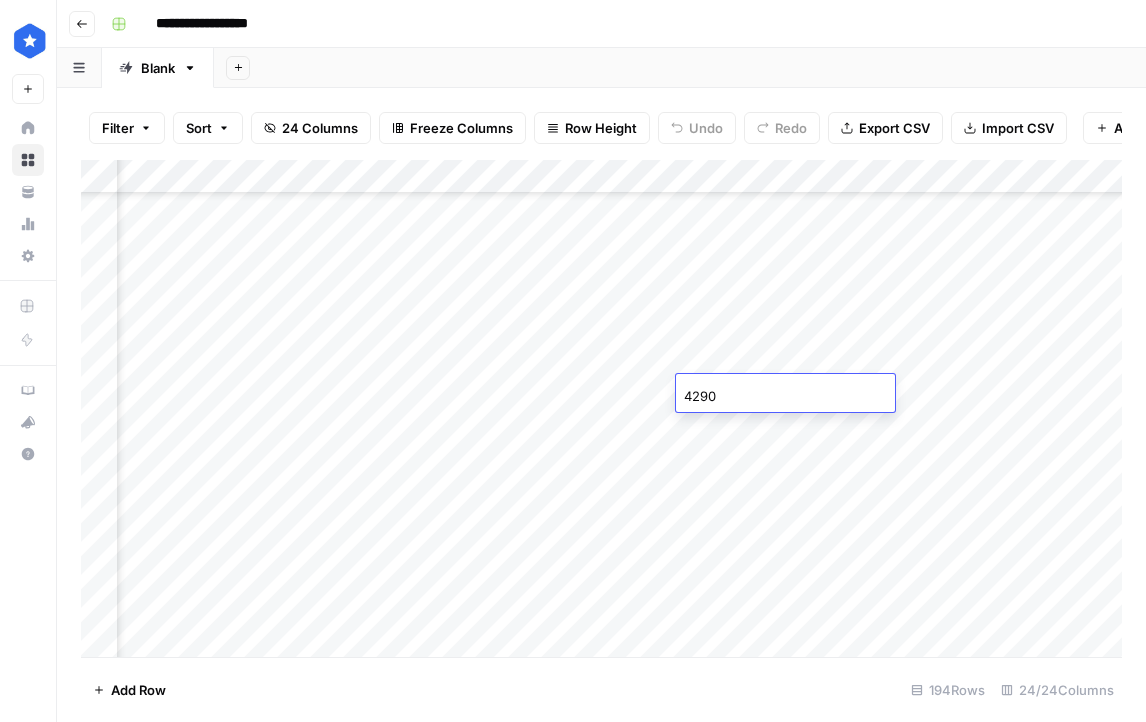 click on "Add Column" at bounding box center [601, 408] 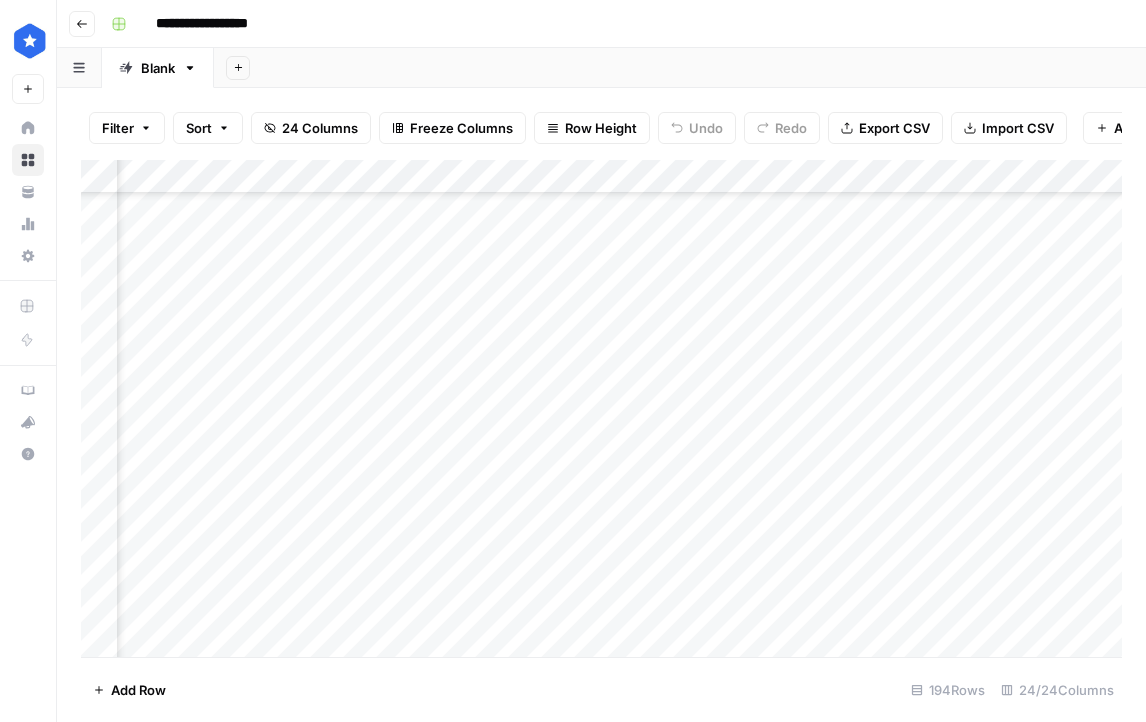 click on "Add Column" at bounding box center (601, 408) 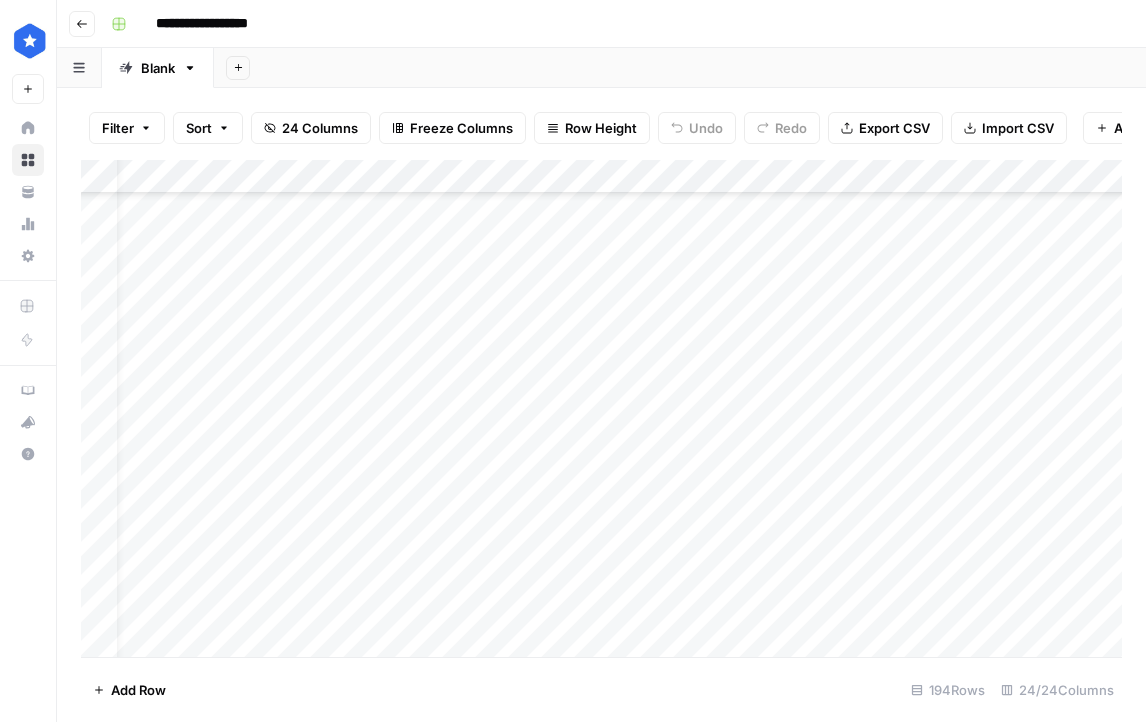 scroll, scrollTop: 1638, scrollLeft: 0, axis: vertical 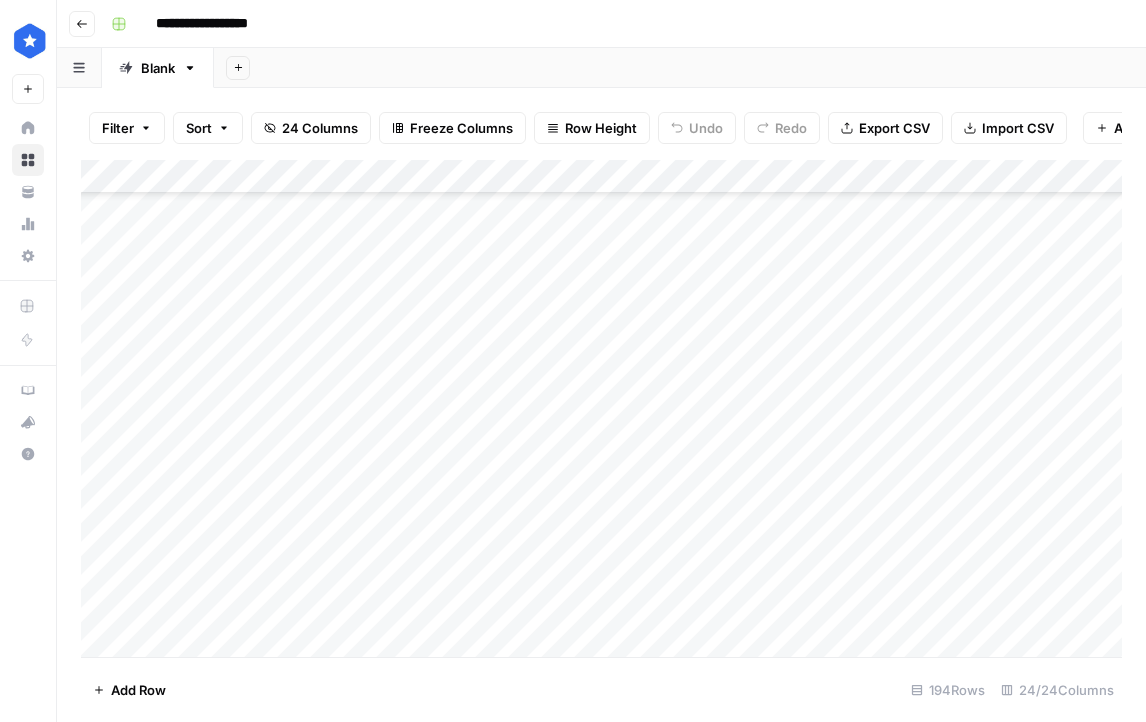 click on "Add Column" at bounding box center (601, 408) 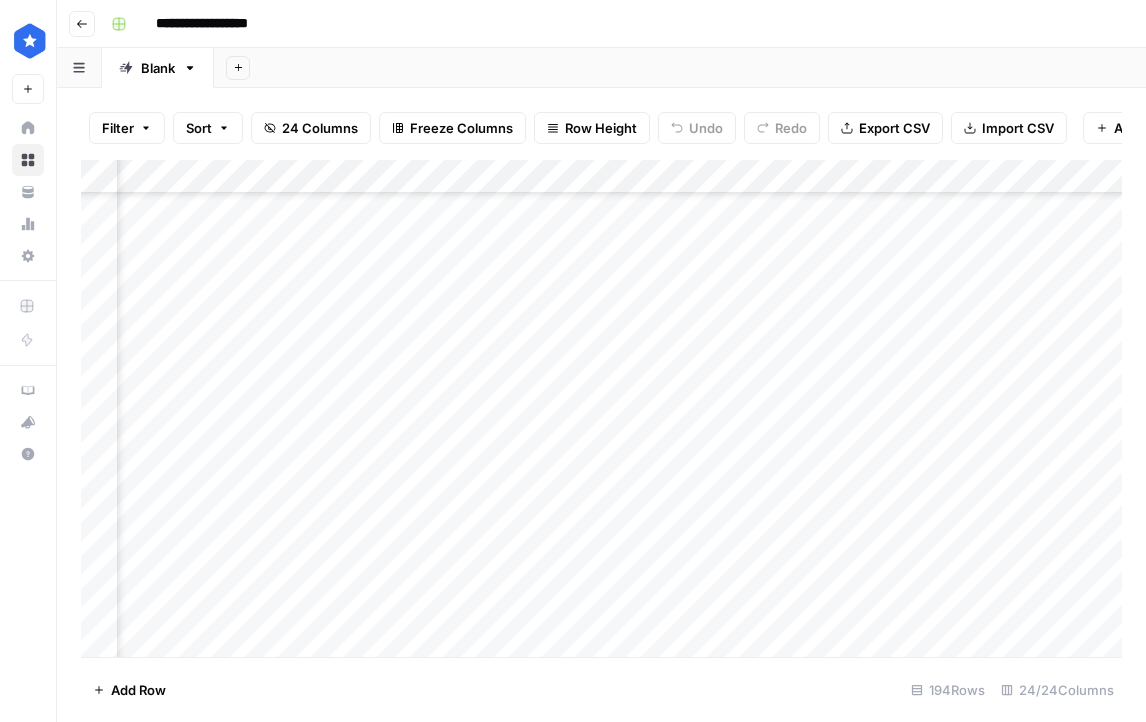 scroll, scrollTop: 1638, scrollLeft: 2061, axis: both 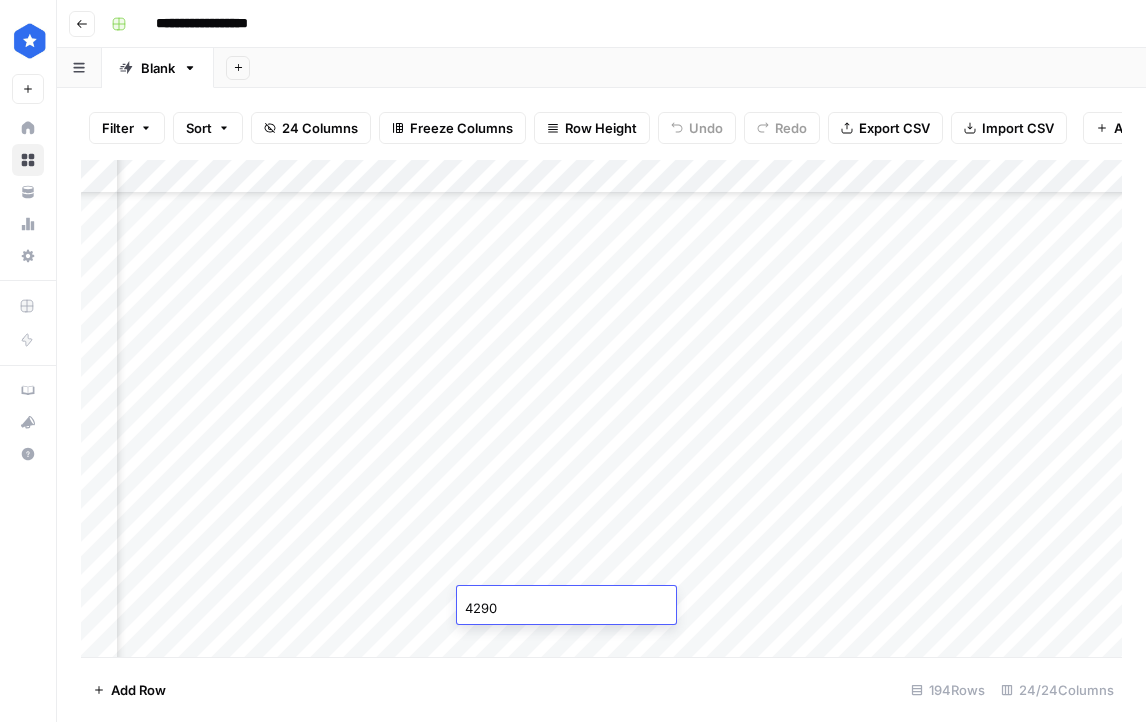 click on "4290" at bounding box center (566, 608) 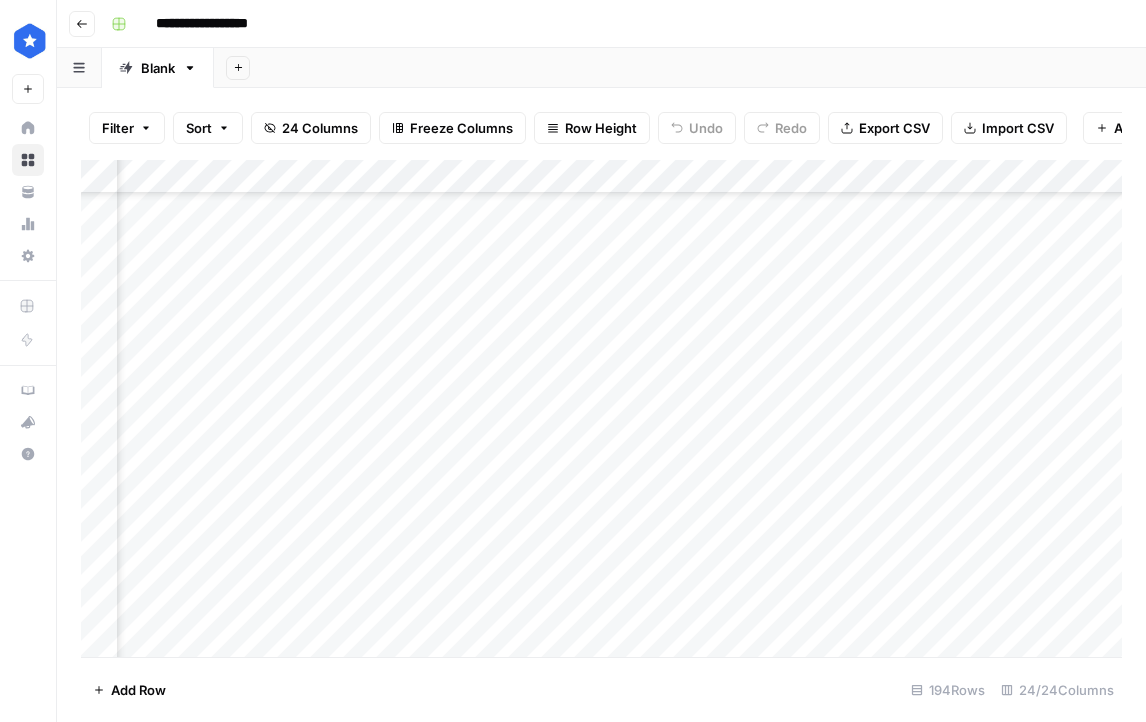click on "Add Column" at bounding box center [601, 408] 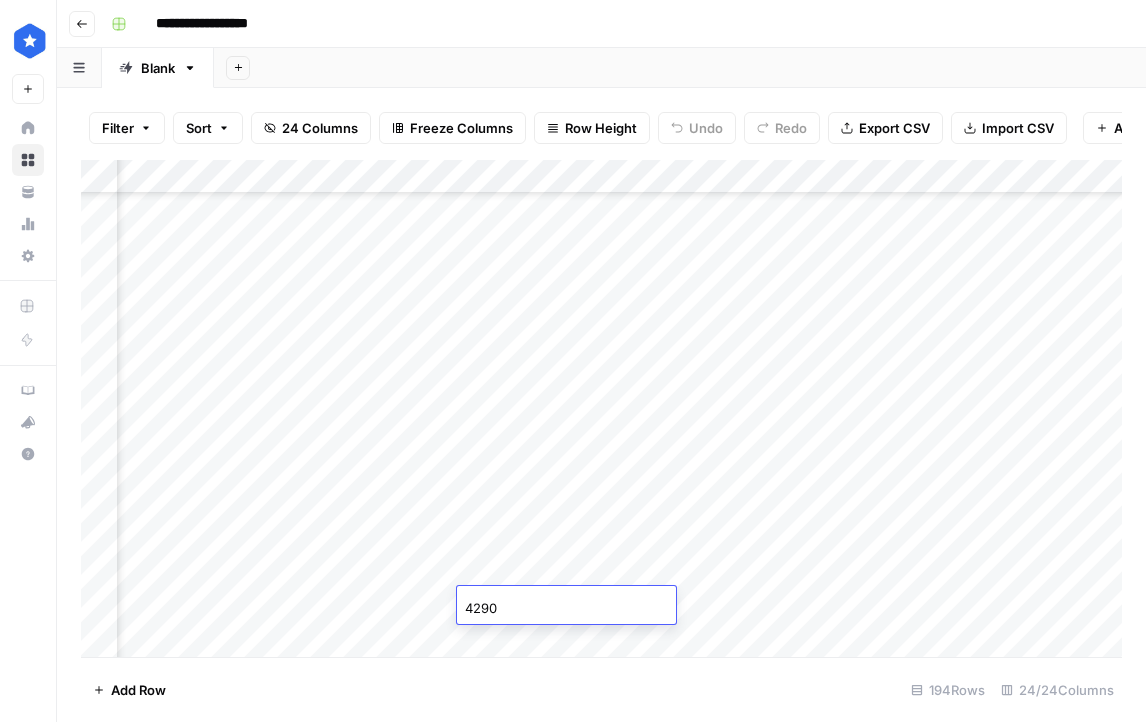 click on "Add Column" at bounding box center [601, 408] 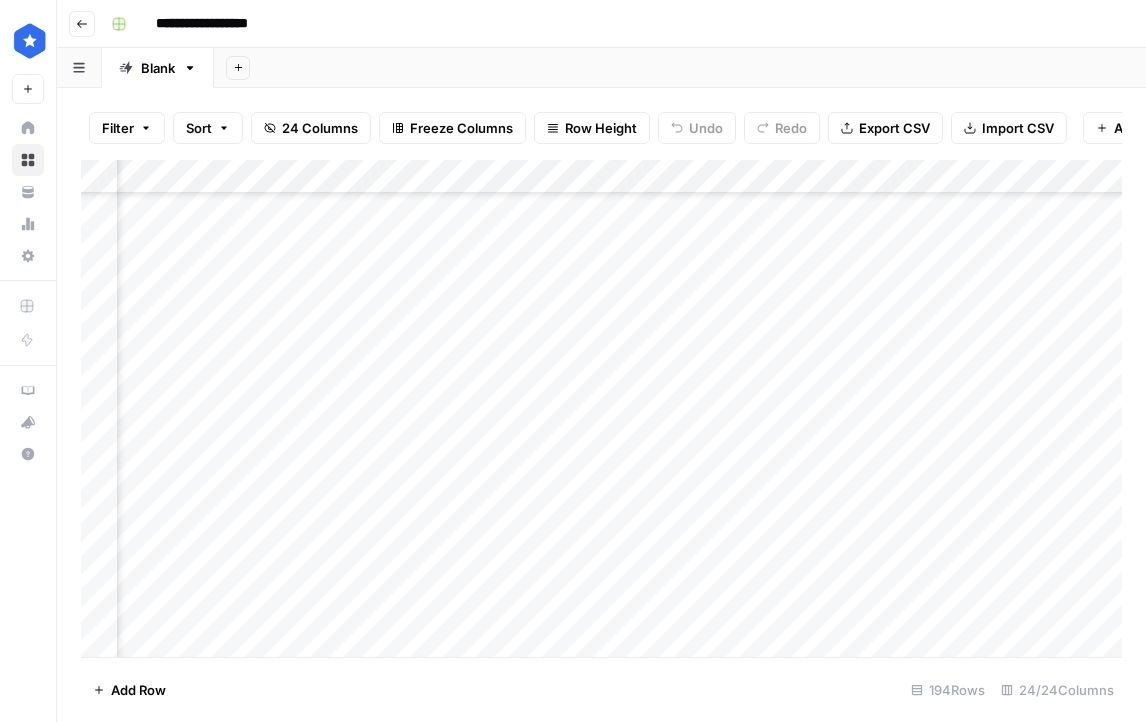 click on "Add Column" at bounding box center [601, 408] 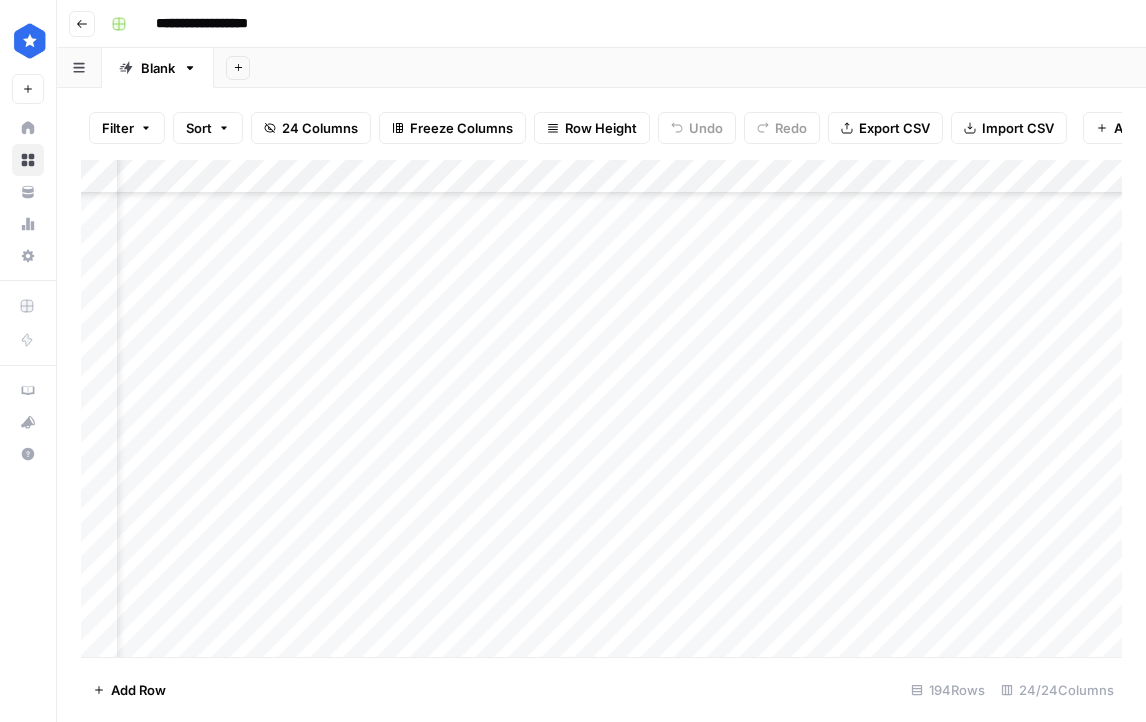 scroll, scrollTop: 5588, scrollLeft: 0, axis: vertical 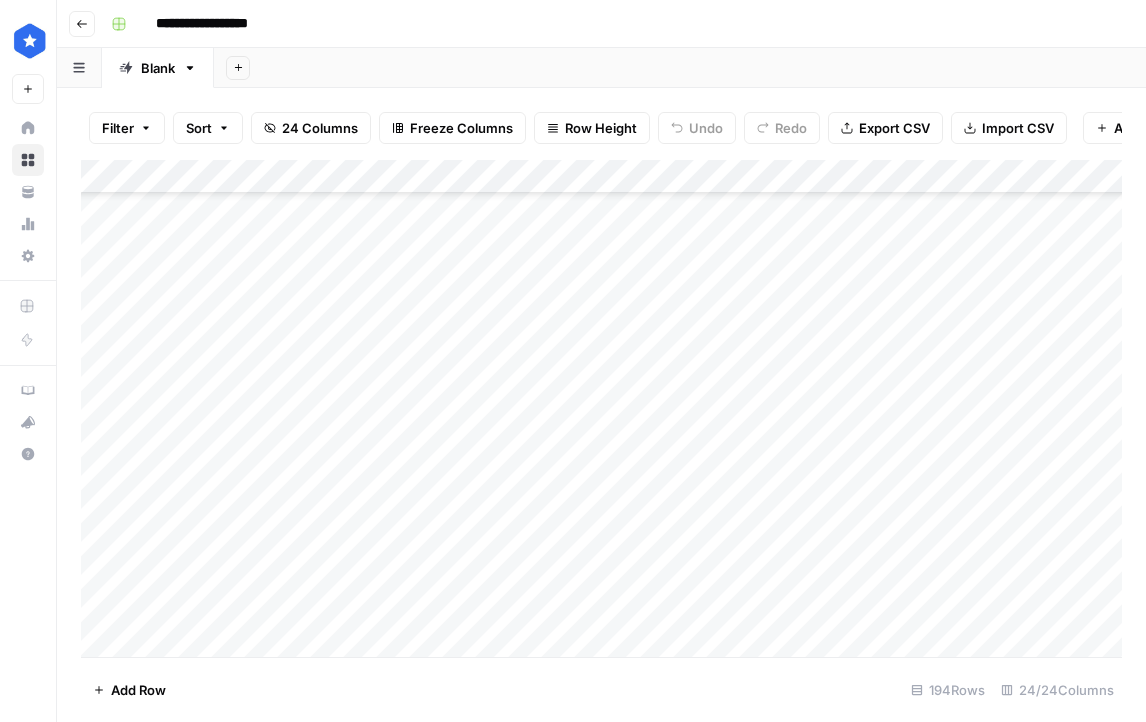 click on "Add Column" at bounding box center [601, 408] 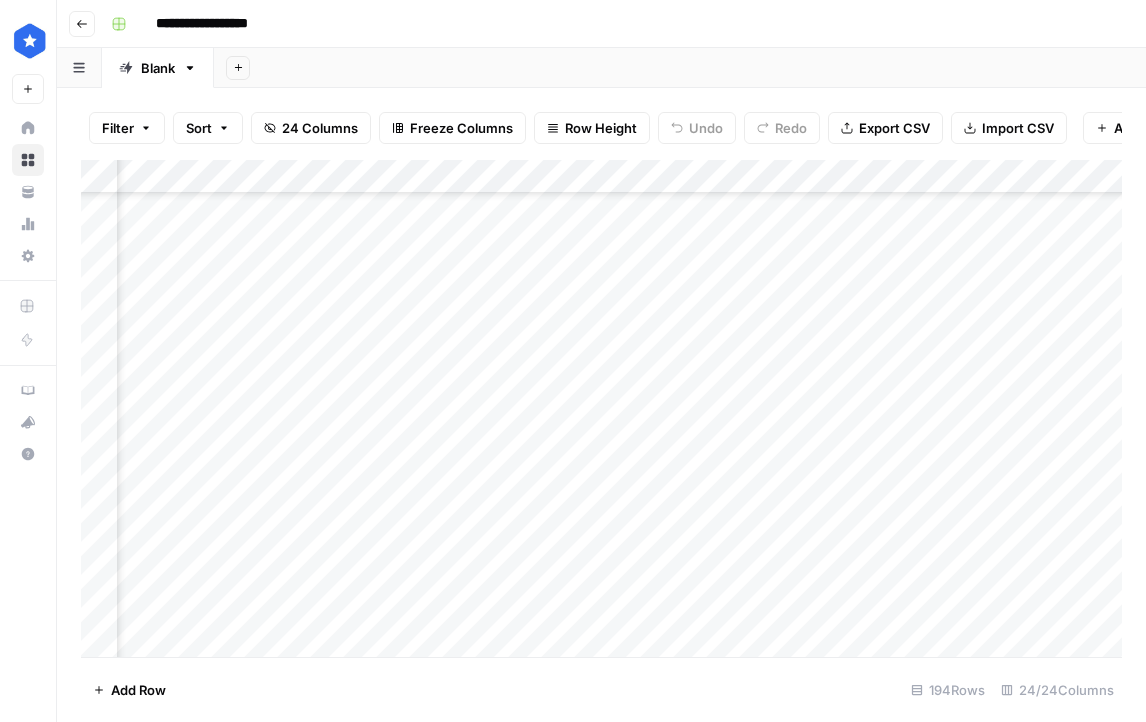 scroll, scrollTop: 5588, scrollLeft: 355, axis: both 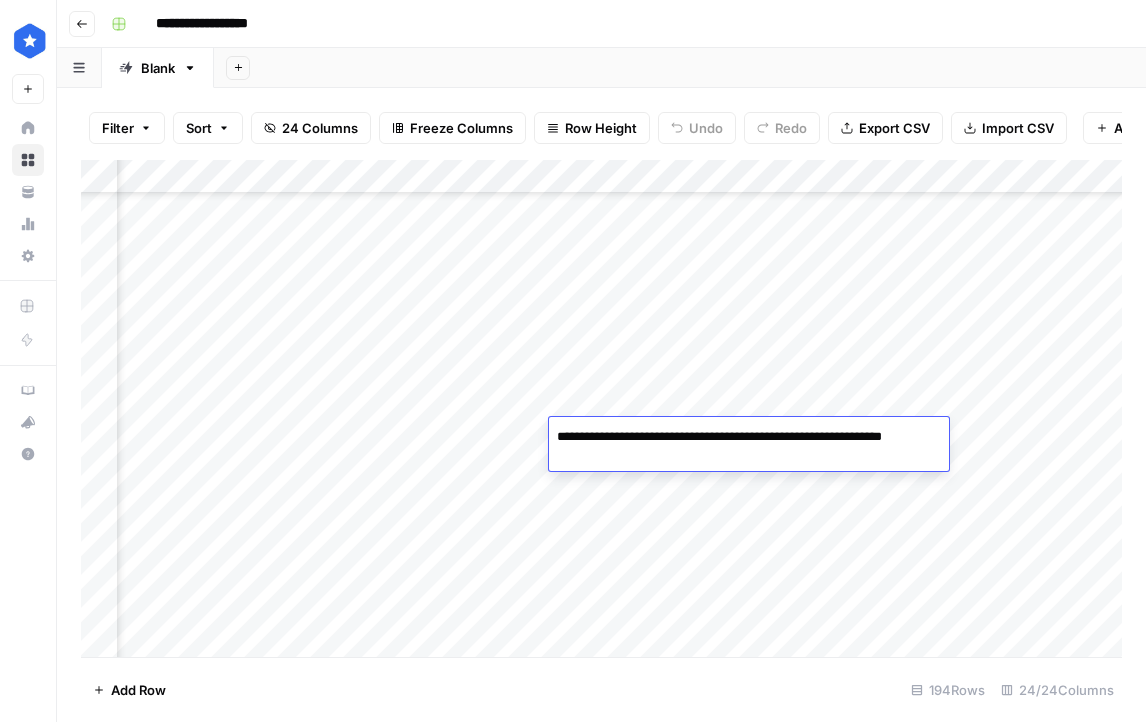 click on "**********" at bounding box center [749, 447] 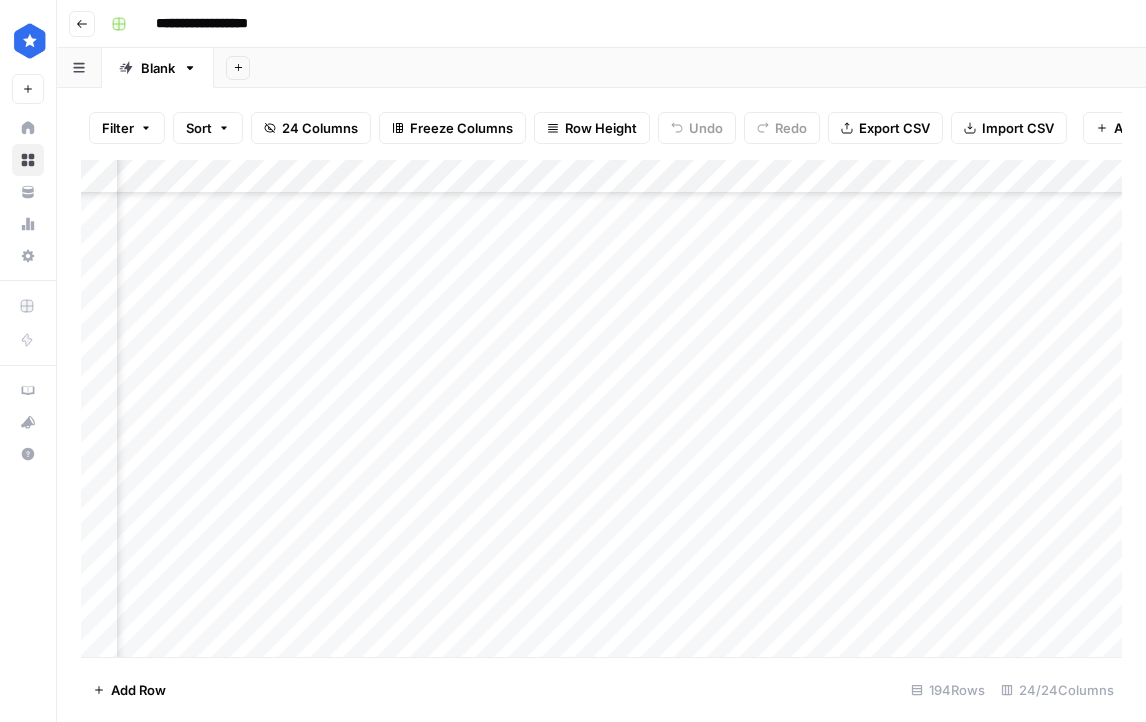 scroll, scrollTop: 5588, scrollLeft: 1626, axis: both 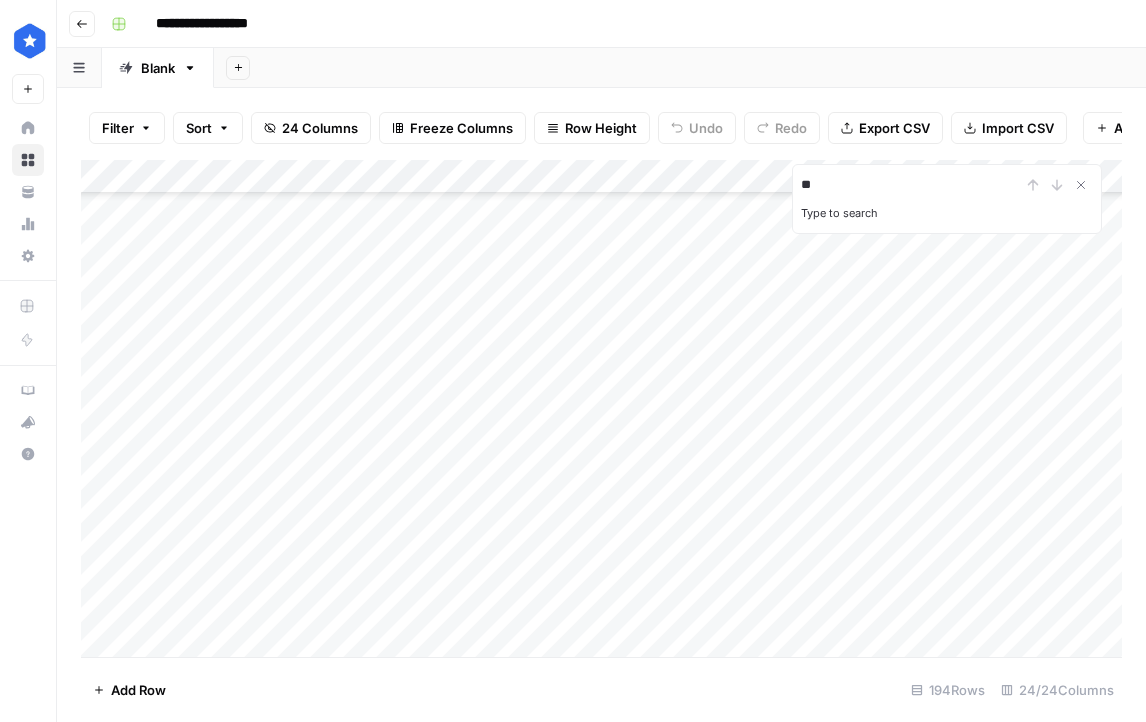 type on "*" 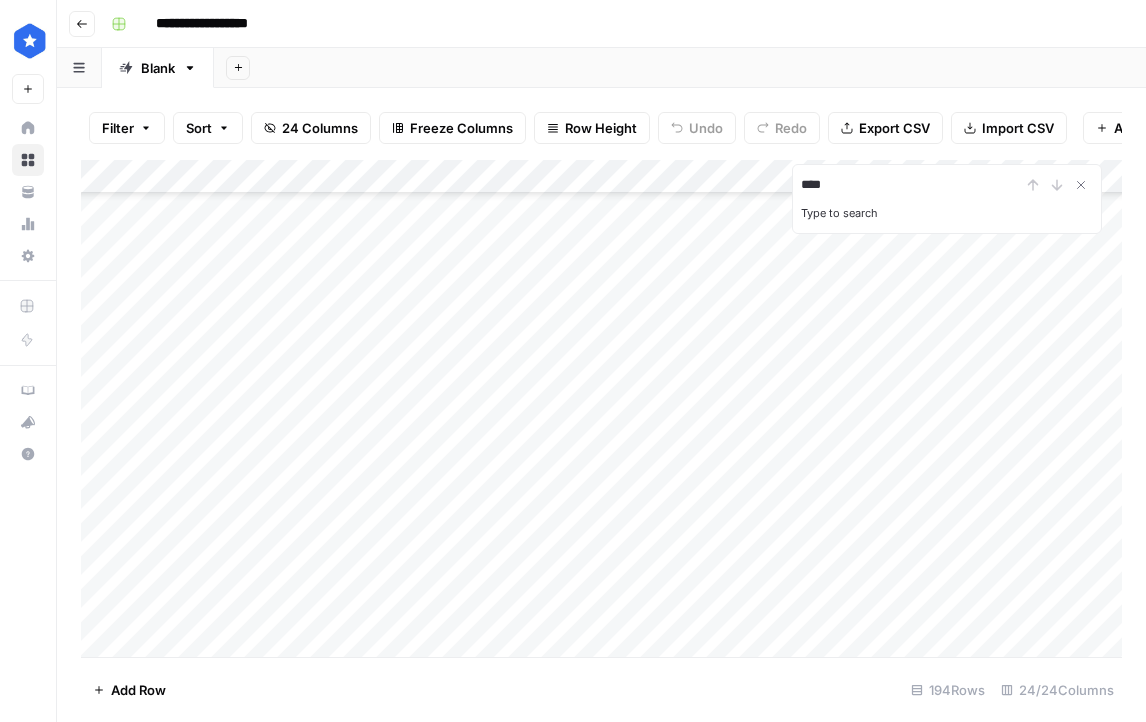 click on "****" at bounding box center (911, 185) 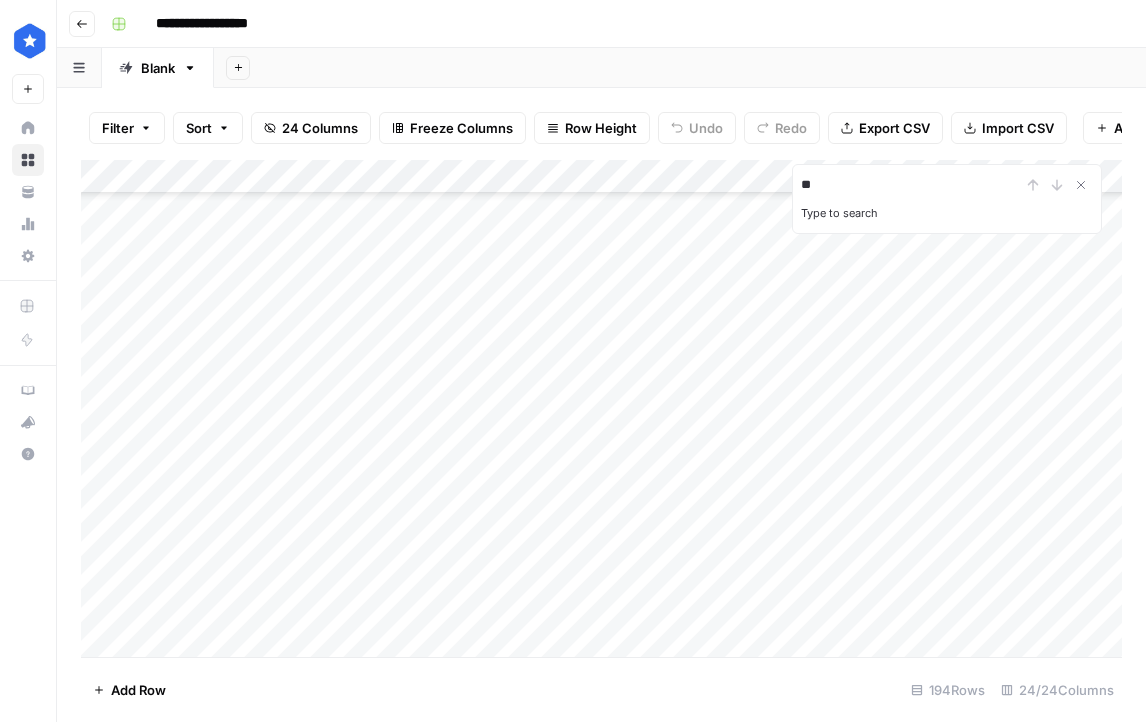 type on "*" 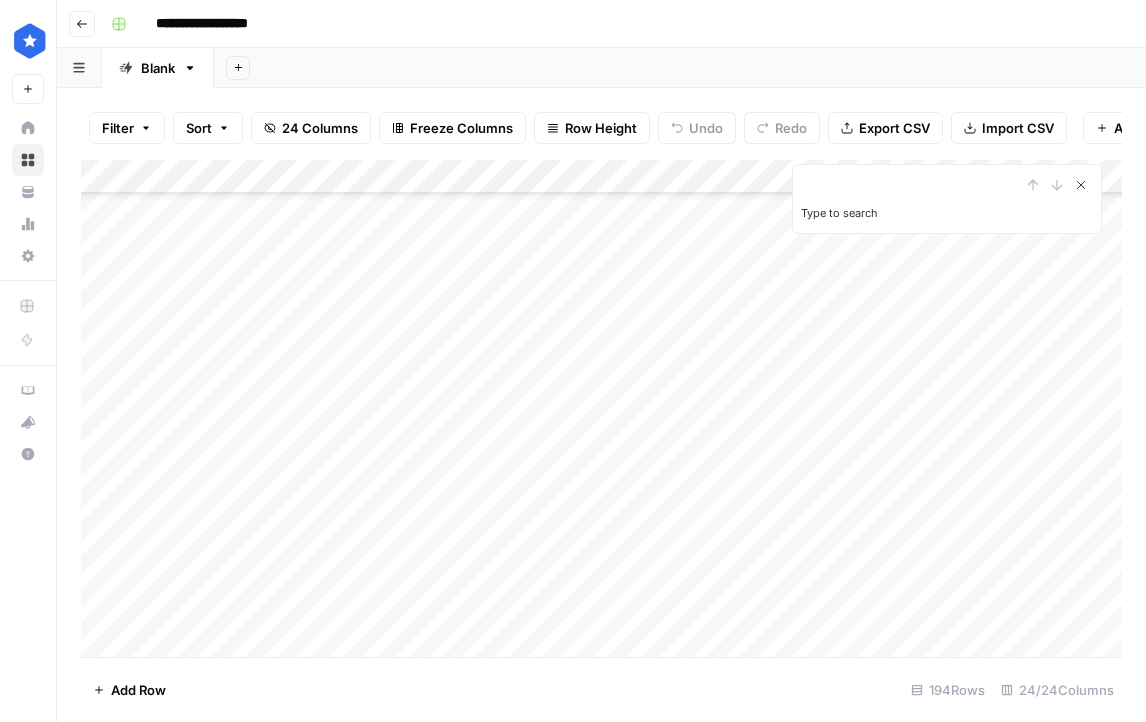 type 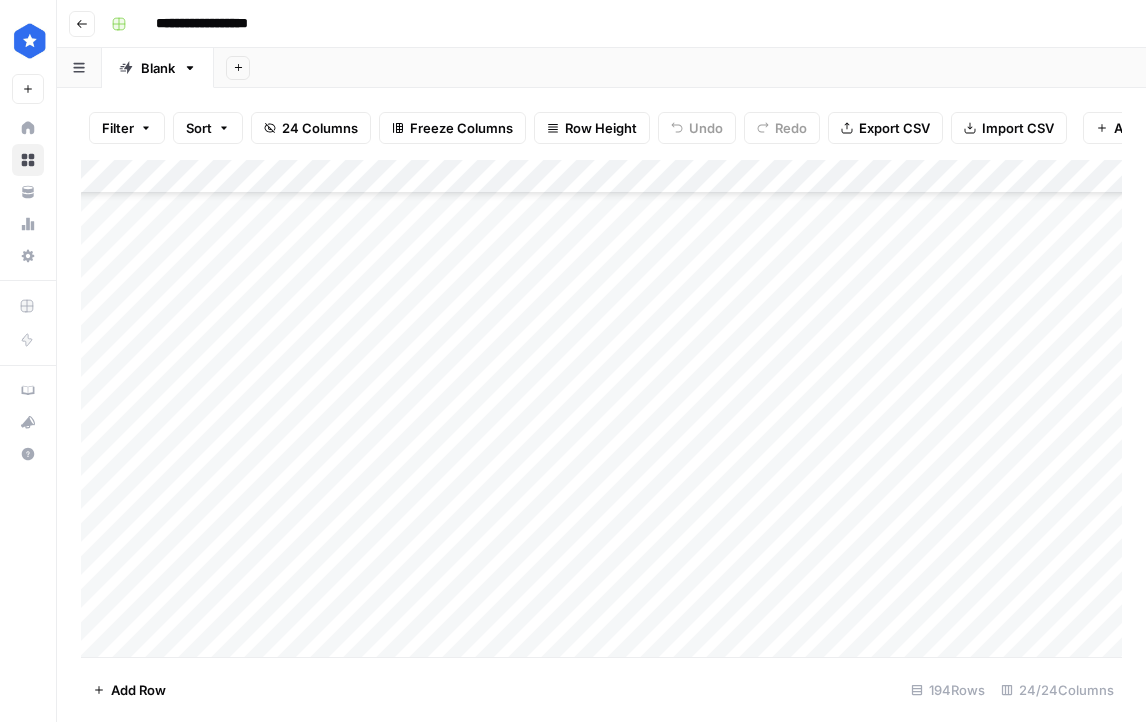 scroll, scrollTop: 4615, scrollLeft: 0, axis: vertical 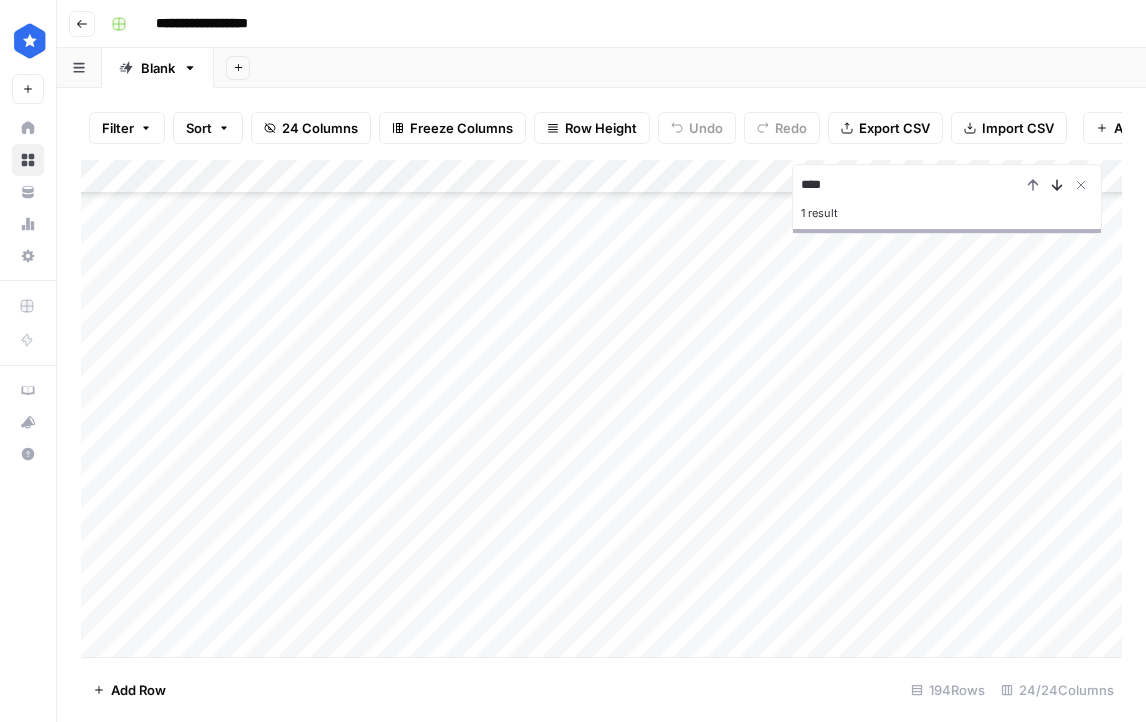 type on "****" 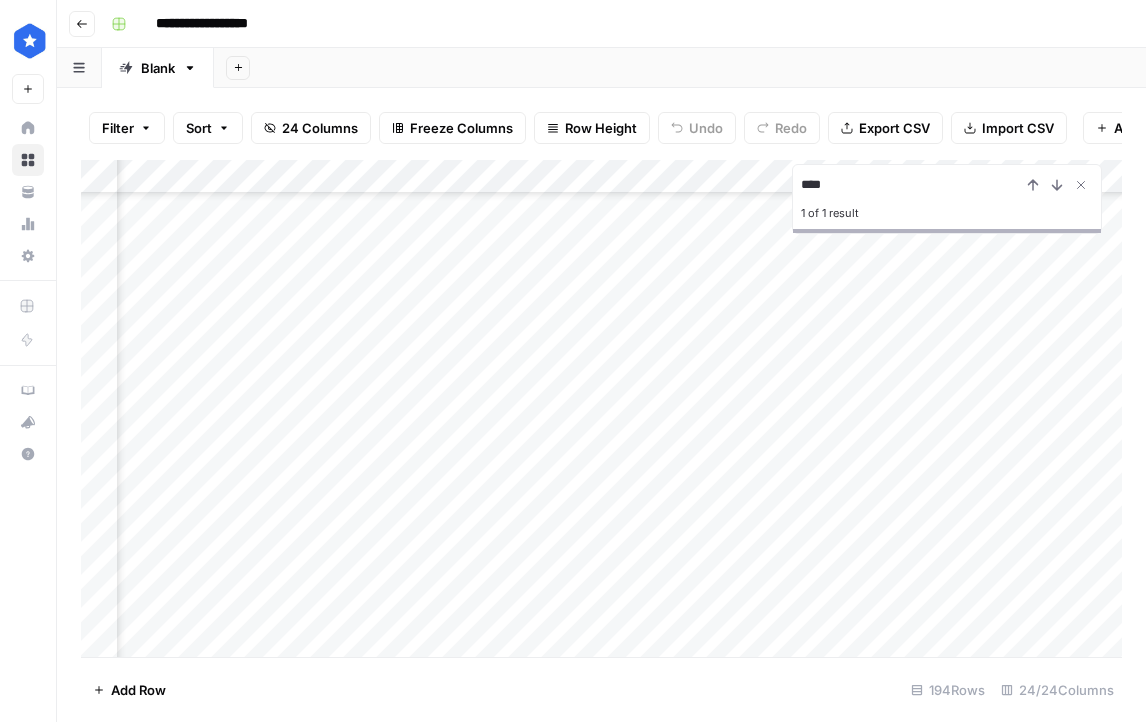 scroll, scrollTop: 1496, scrollLeft: 2401, axis: both 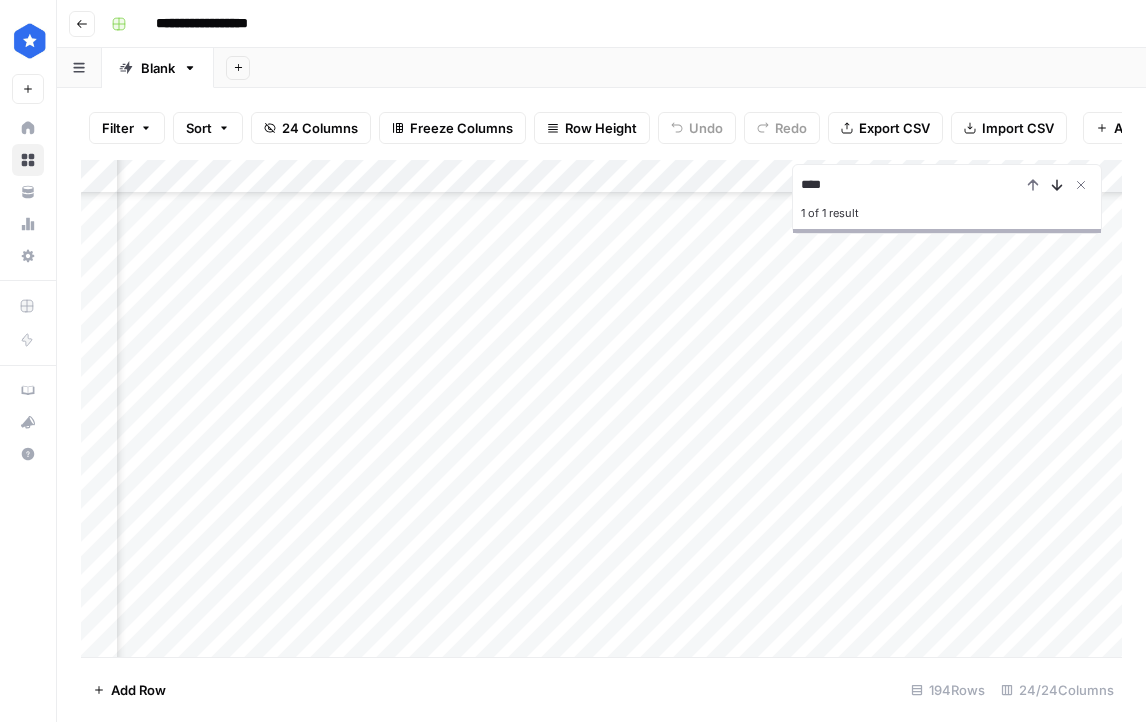 click 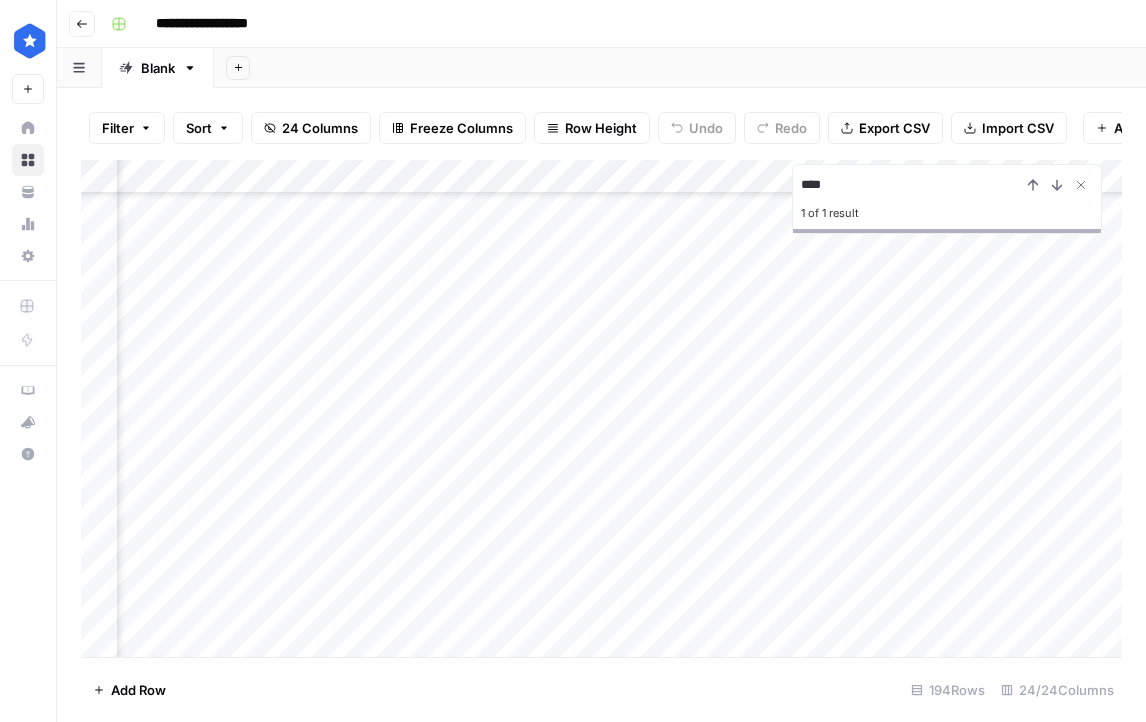 click on "****" at bounding box center (911, 185) 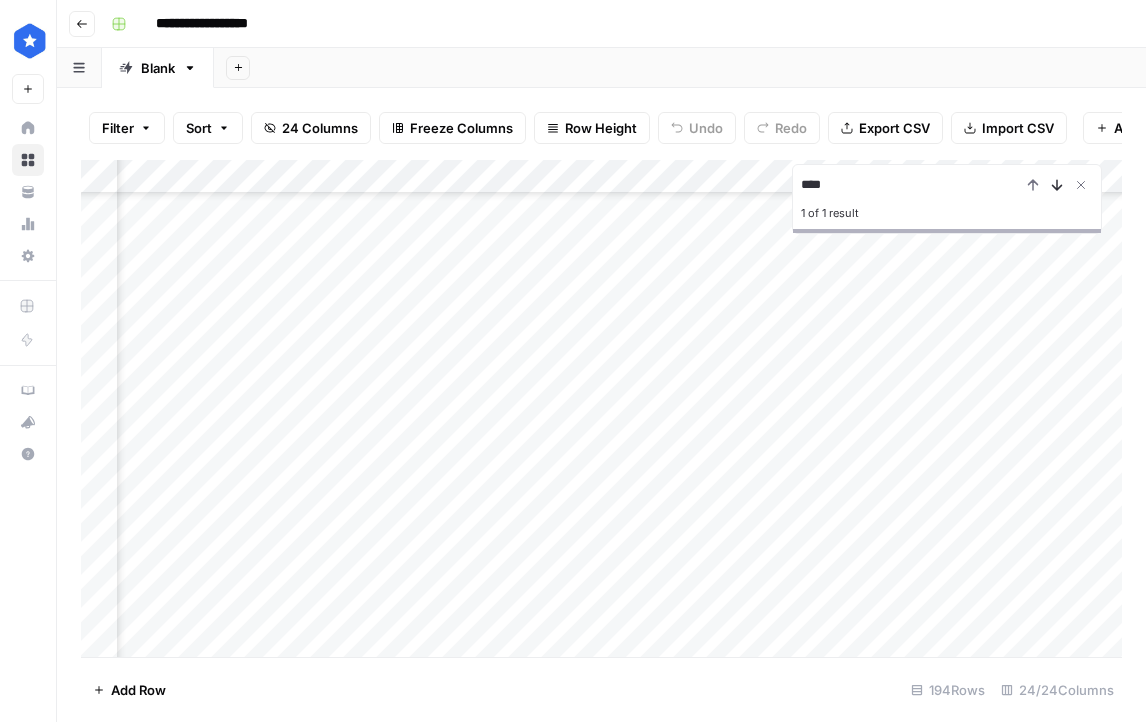 click 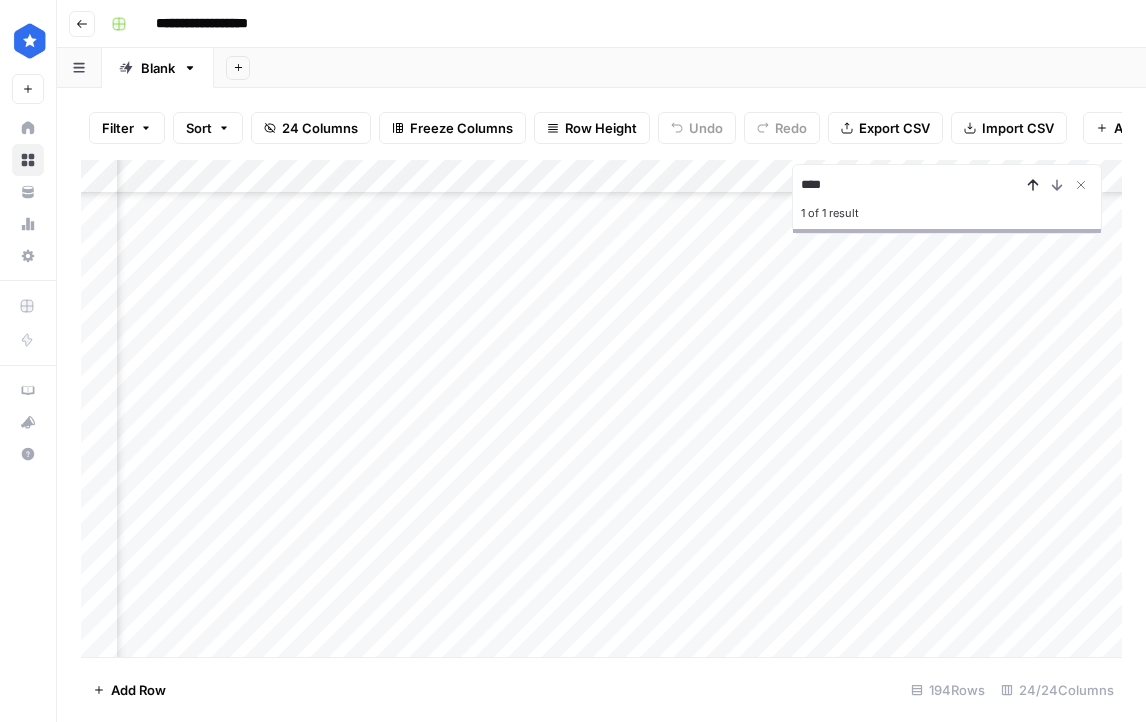 click 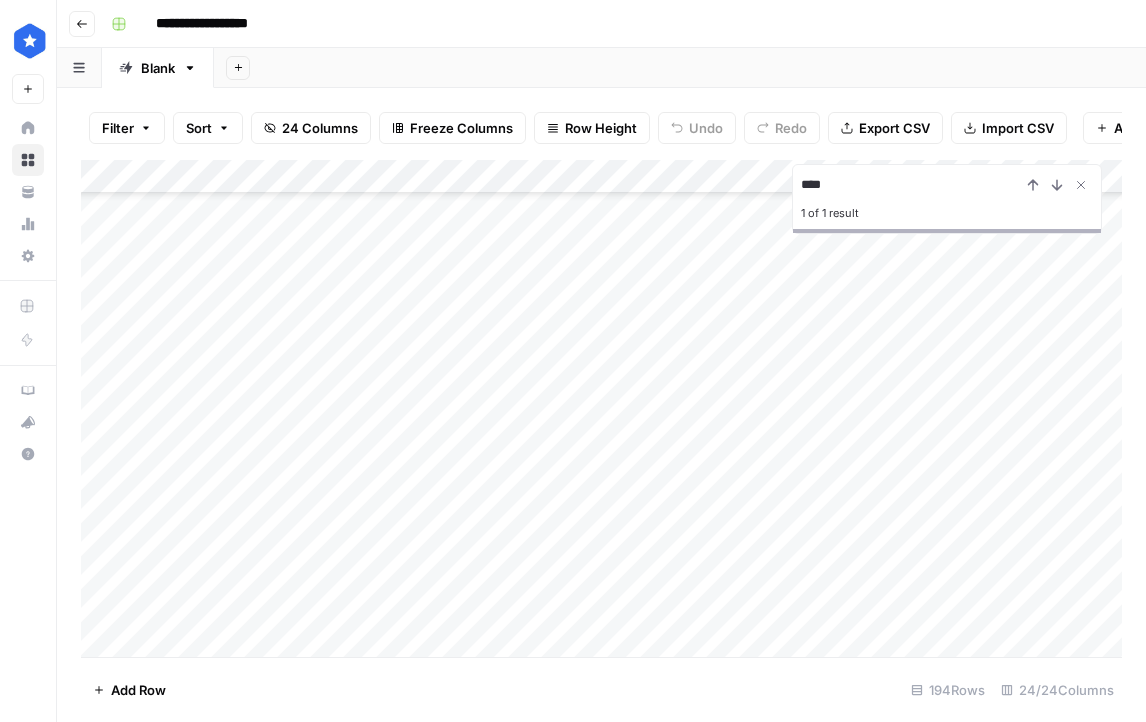 scroll, scrollTop: 5470, scrollLeft: 0, axis: vertical 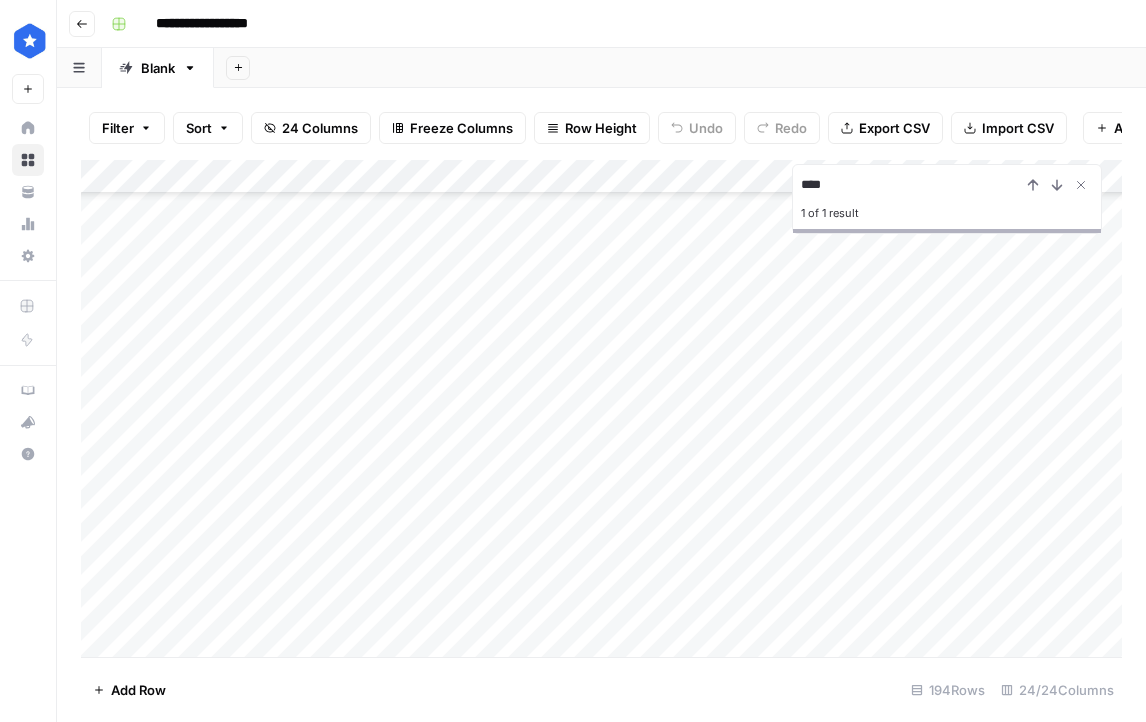 click on "Add Column" at bounding box center [601, 408] 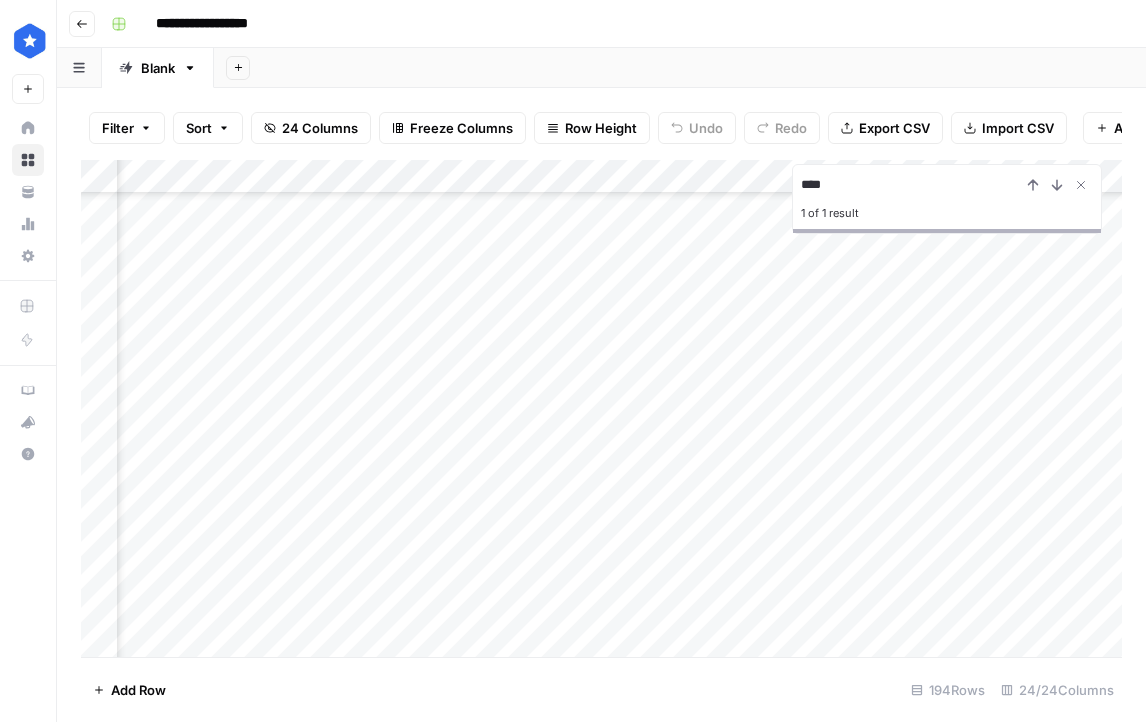 scroll, scrollTop: 5470, scrollLeft: 2498, axis: both 